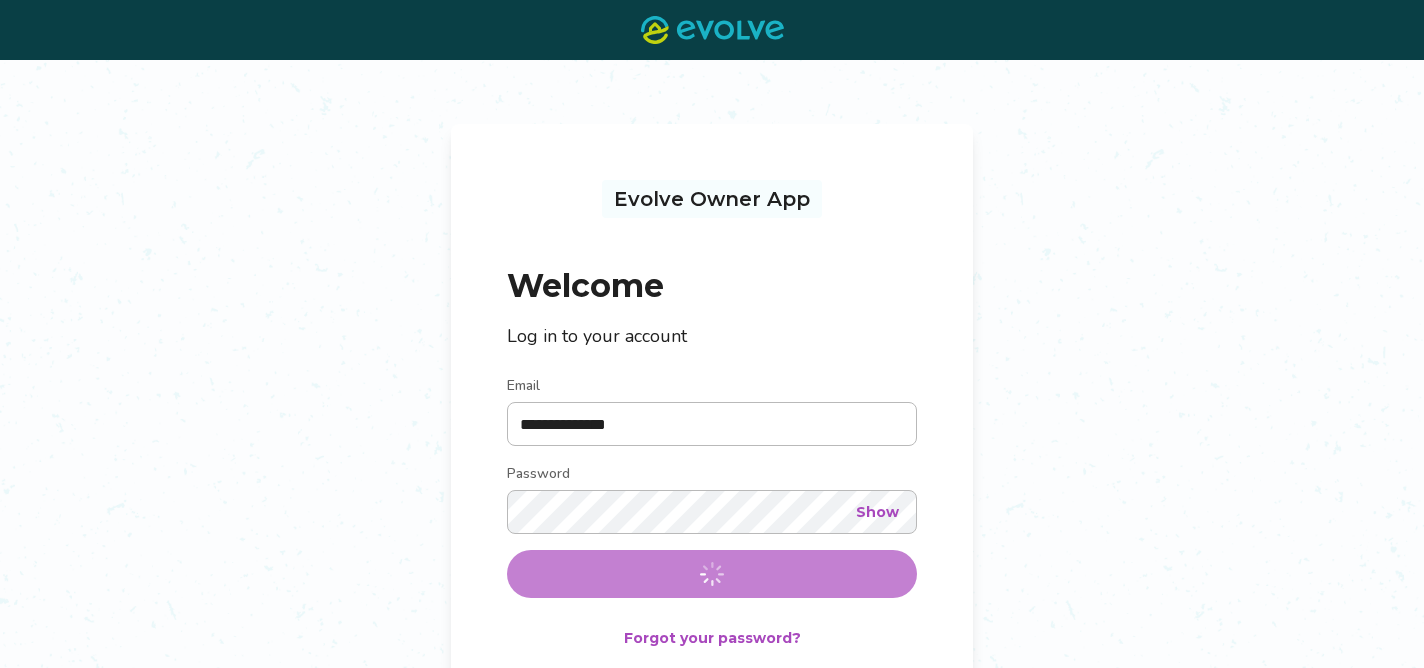 scroll, scrollTop: 0, scrollLeft: 0, axis: both 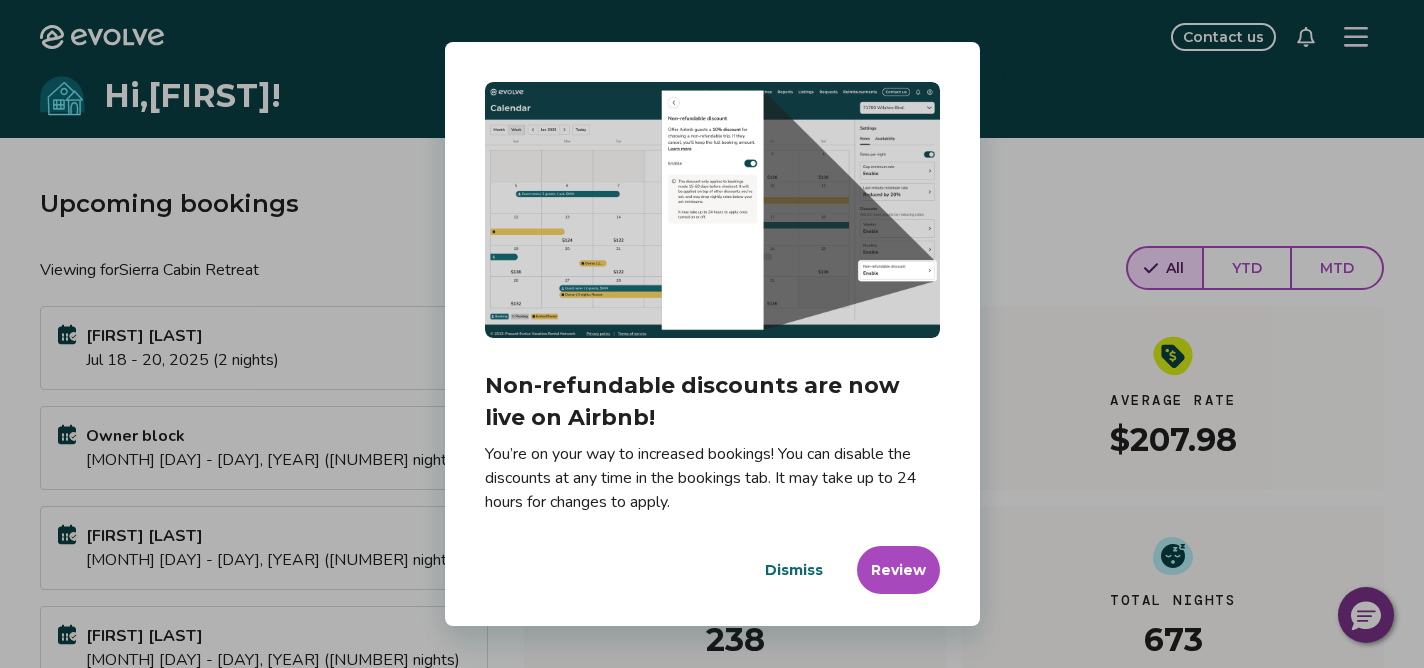 click on "Dismiss" at bounding box center [794, 570] 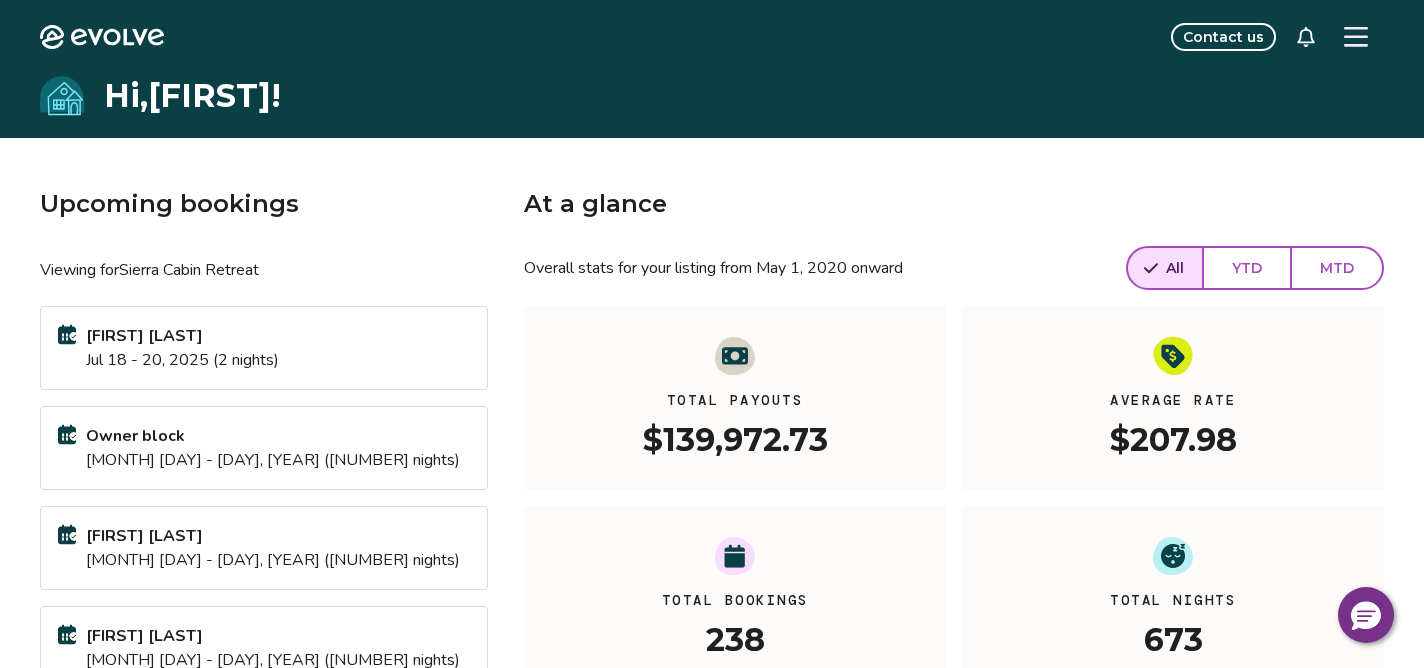 click 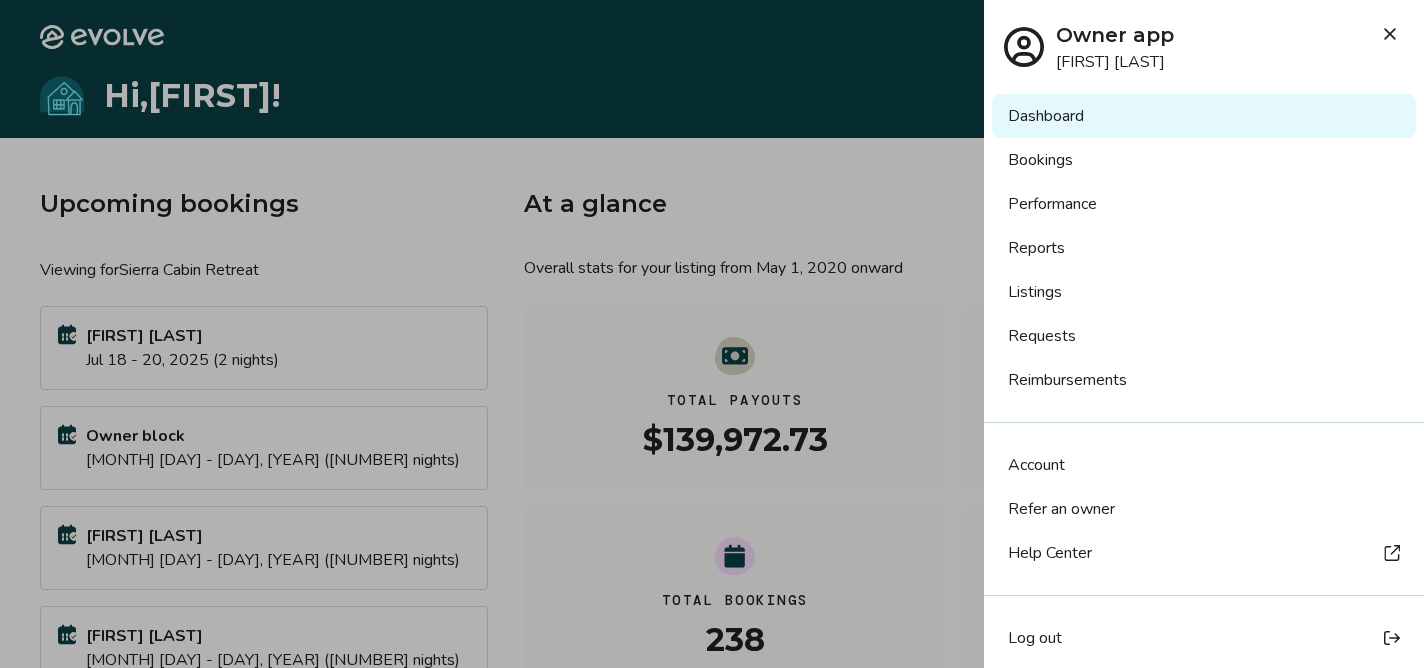scroll, scrollTop: 12, scrollLeft: 0, axis: vertical 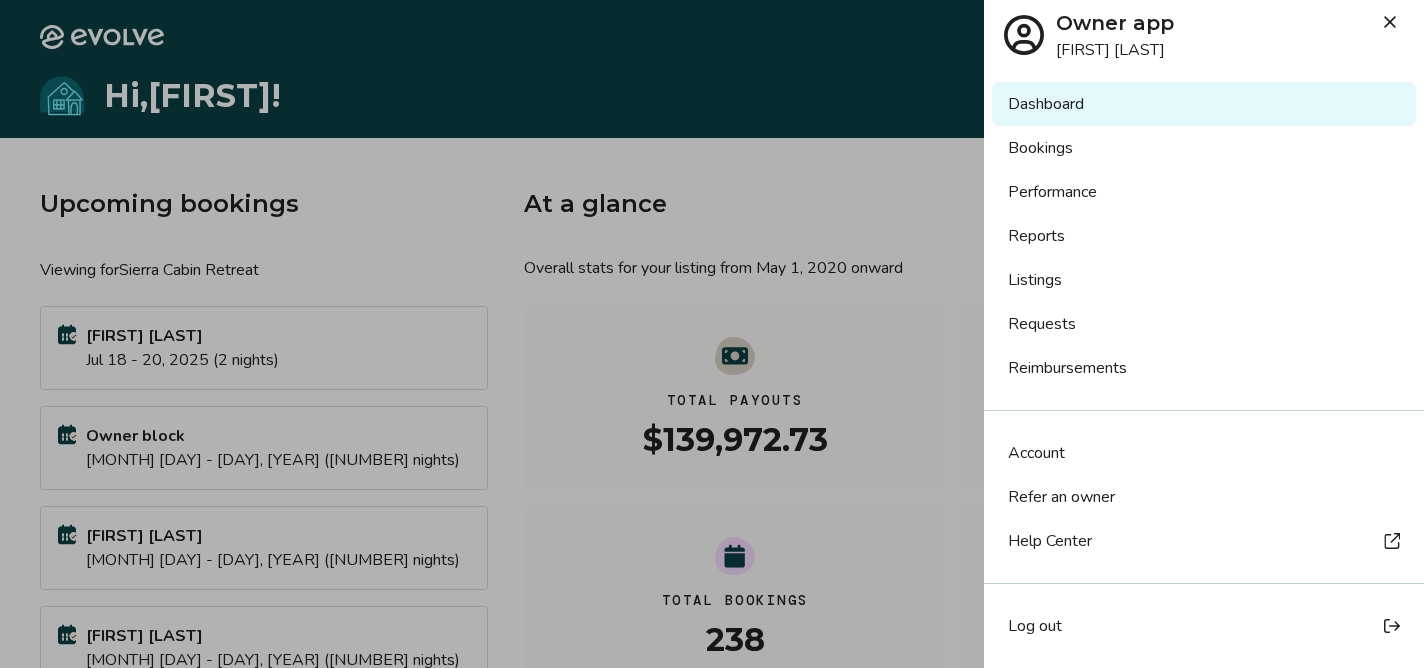 click at bounding box center (712, 334) 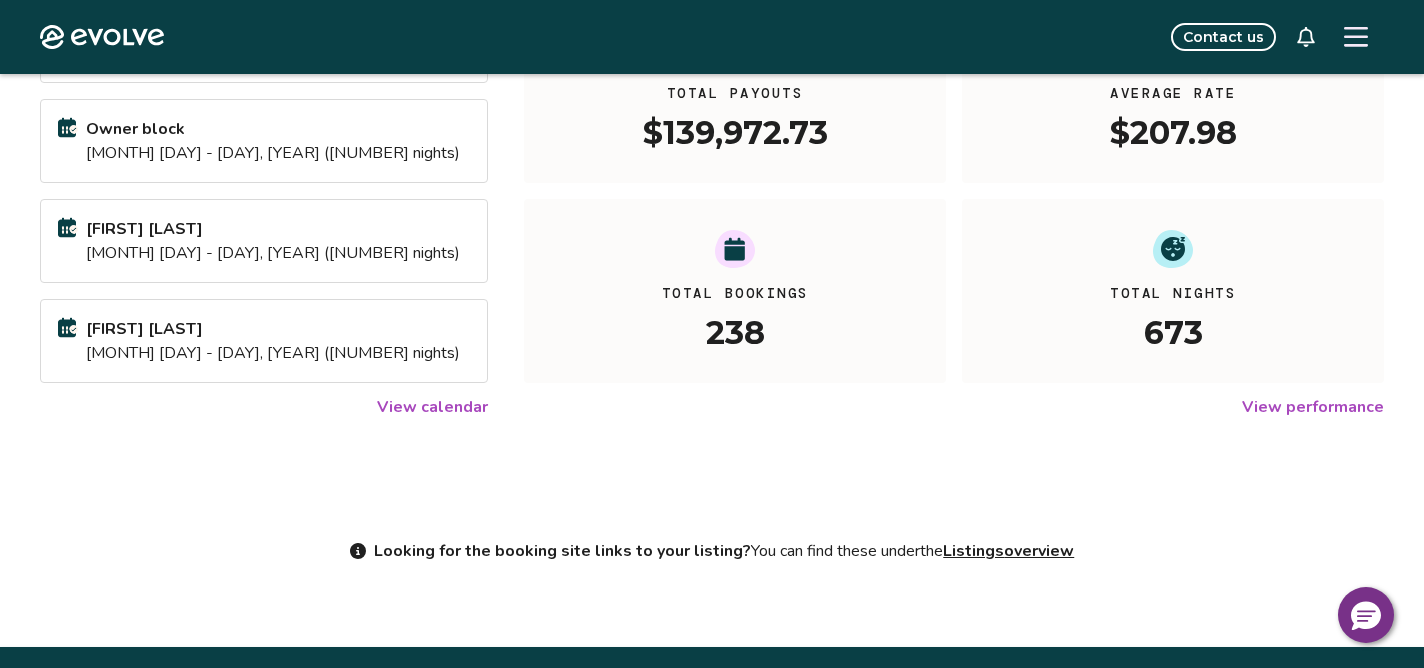 scroll, scrollTop: 294, scrollLeft: 0, axis: vertical 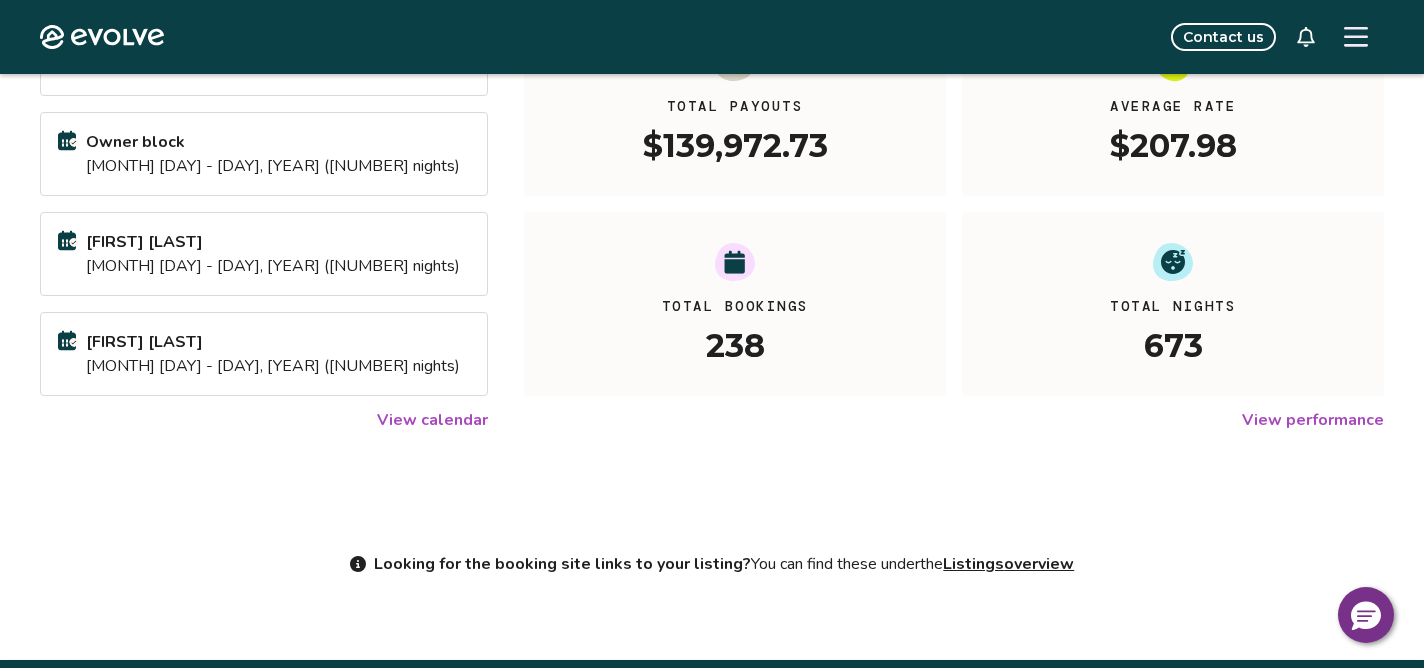 click on "View performance" at bounding box center (1313, 420) 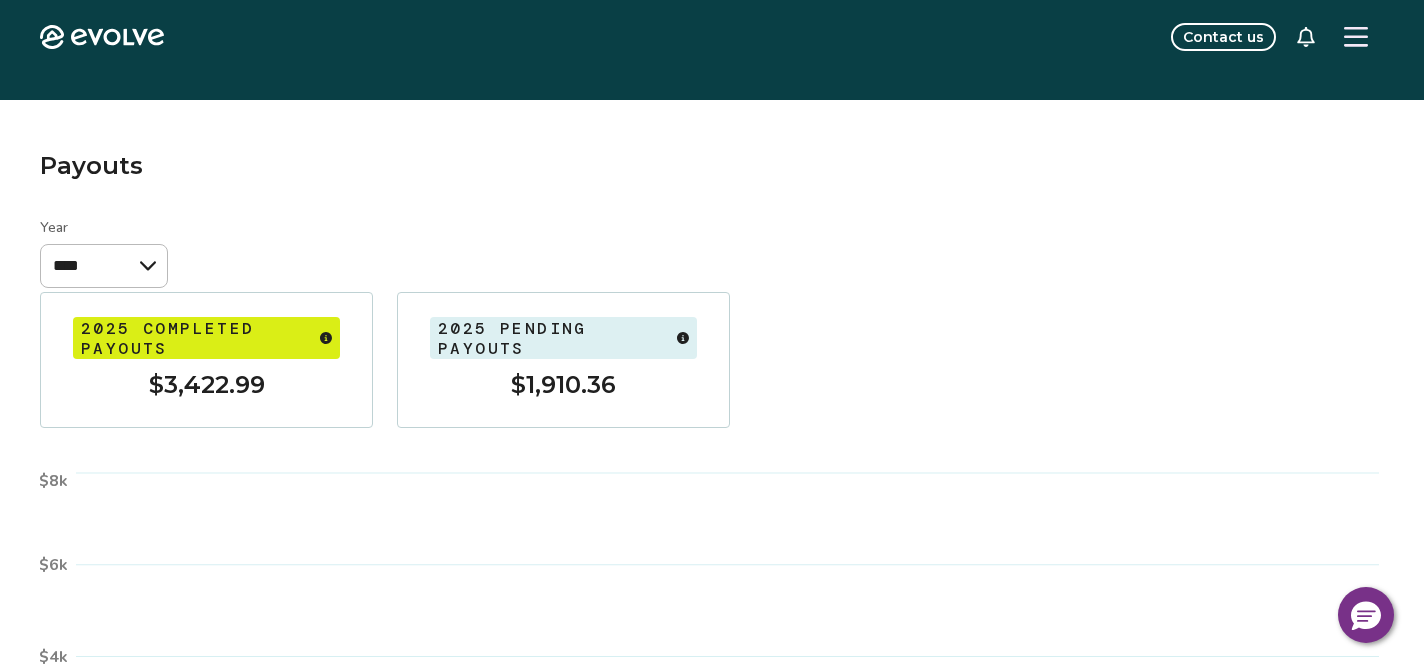scroll, scrollTop: 0, scrollLeft: 0, axis: both 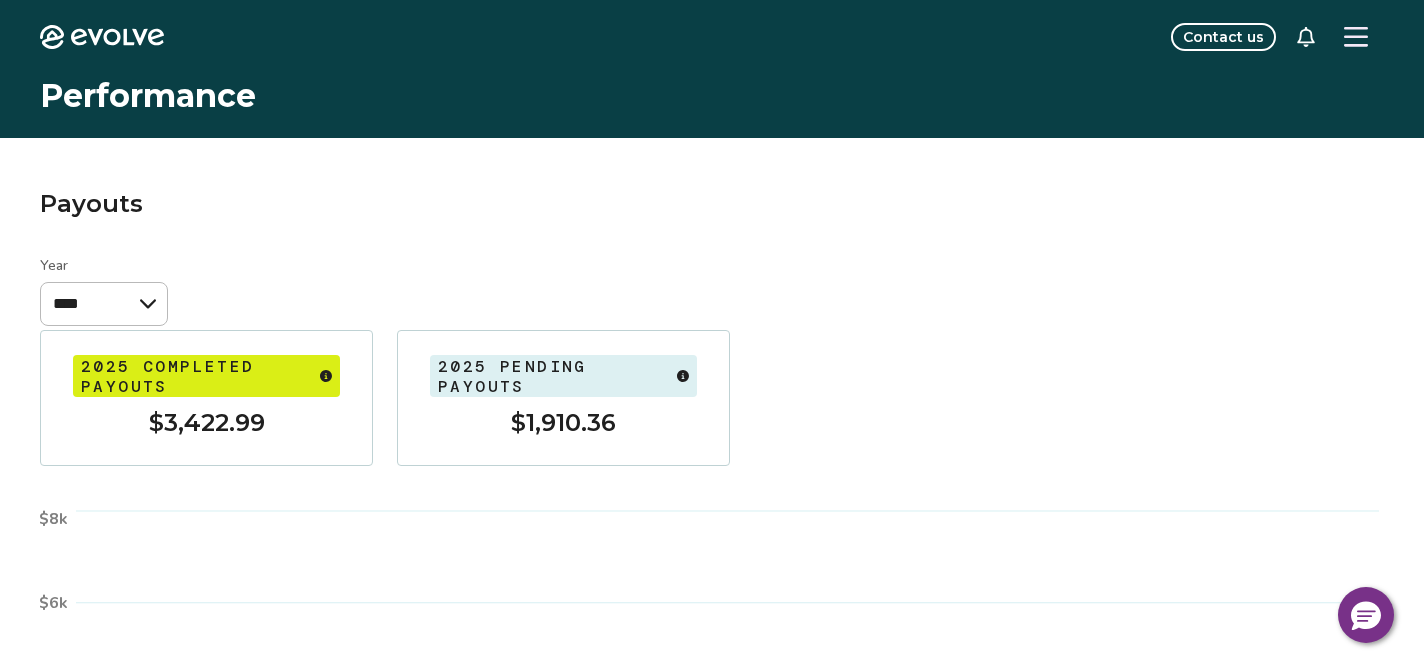click 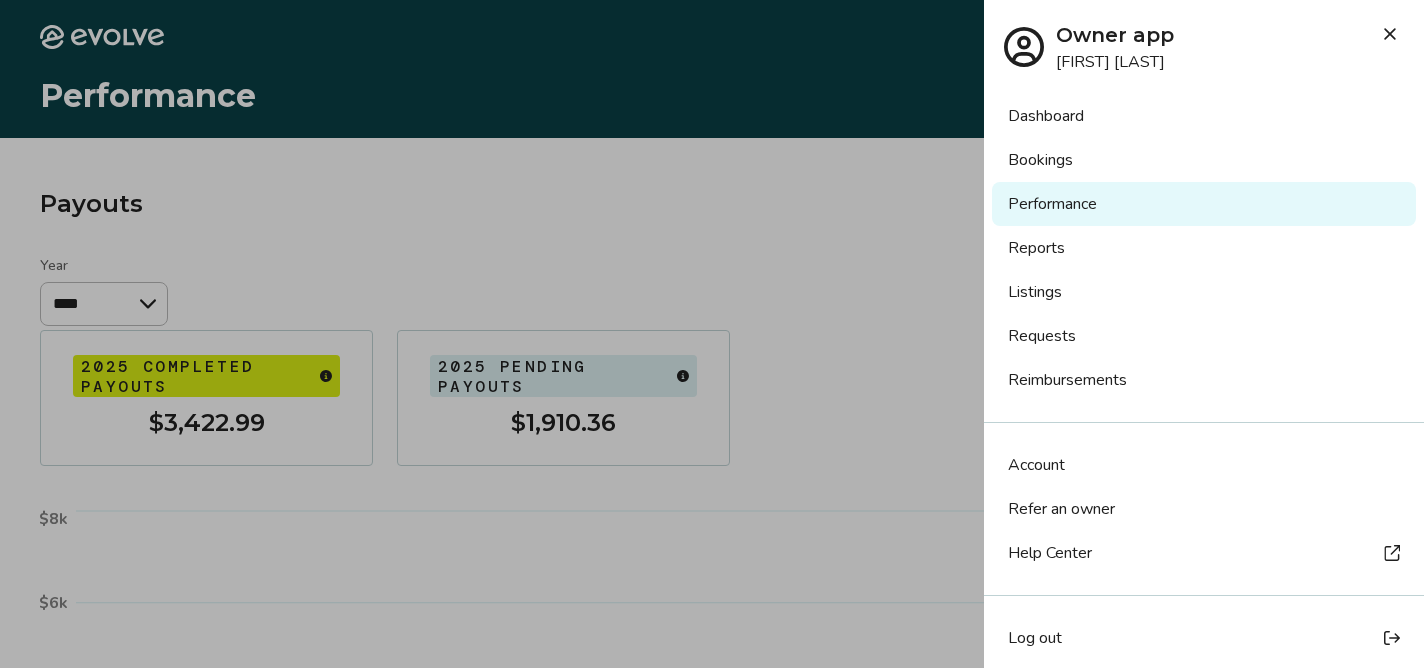 click on "Reports" at bounding box center [1204, 248] 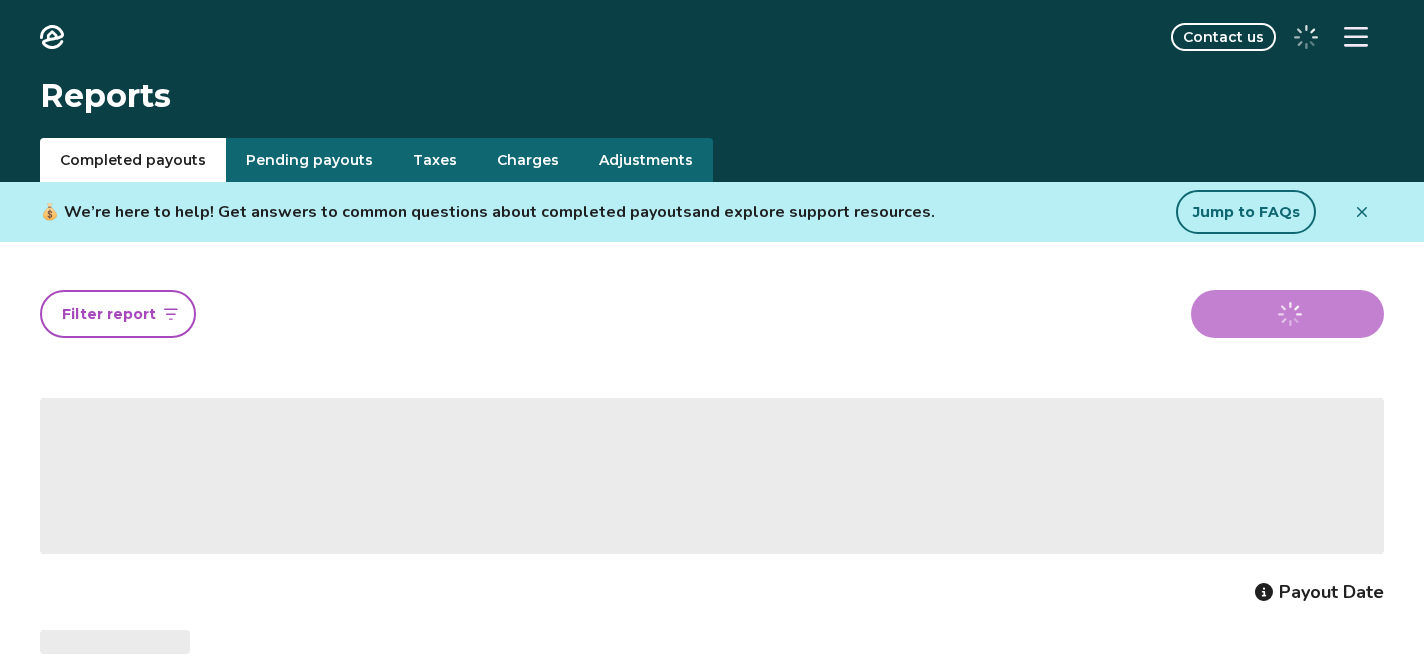 scroll, scrollTop: 0, scrollLeft: 0, axis: both 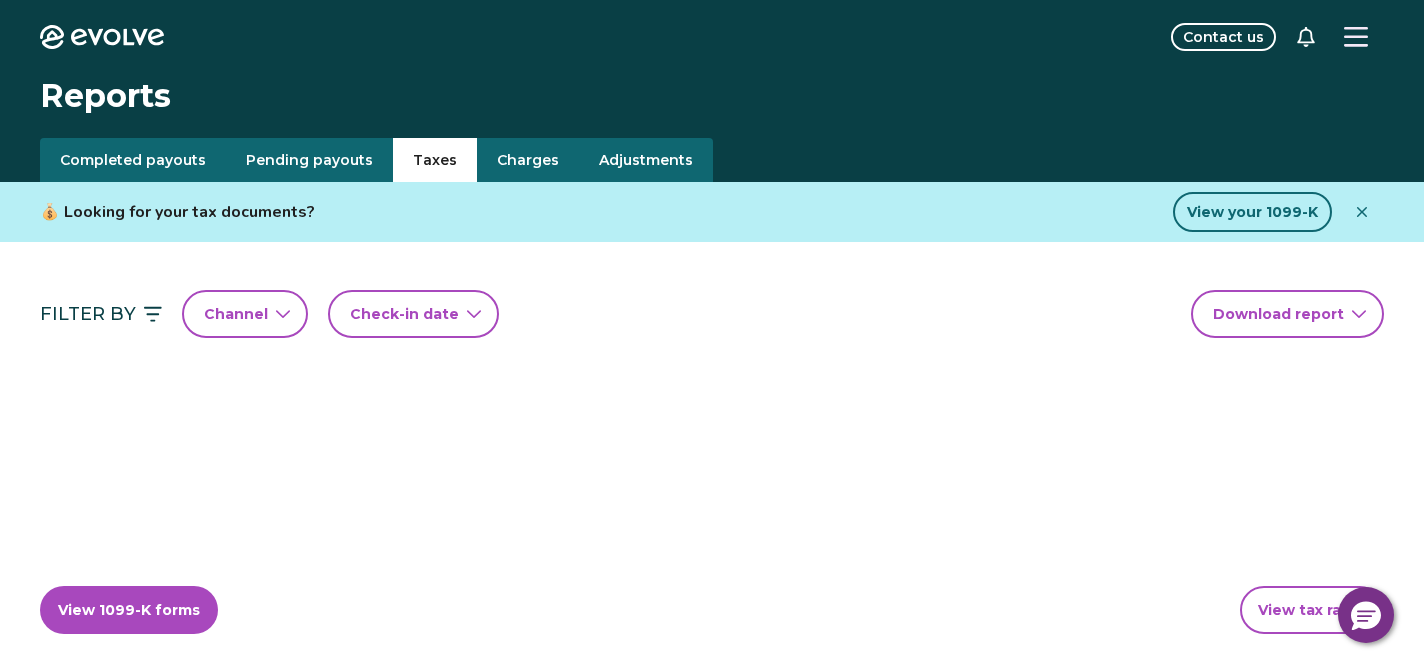 click on "Taxes" at bounding box center [435, 160] 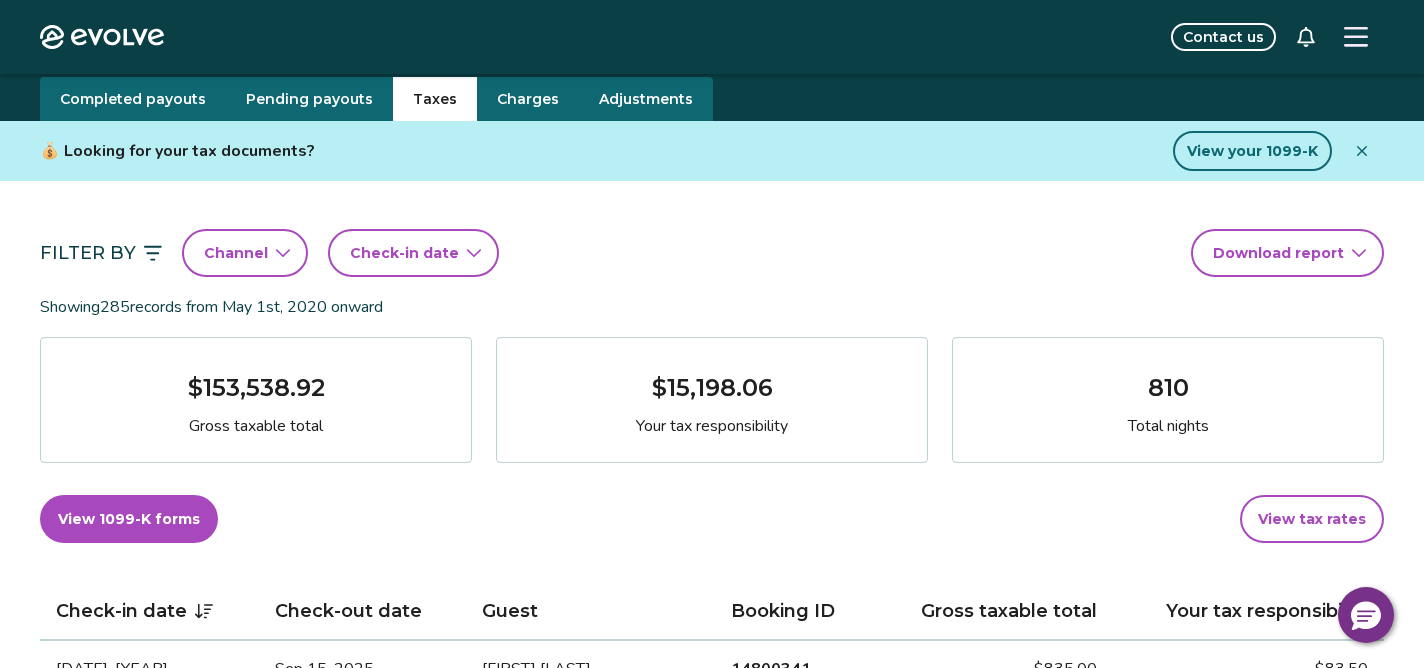 scroll, scrollTop: 47, scrollLeft: 0, axis: vertical 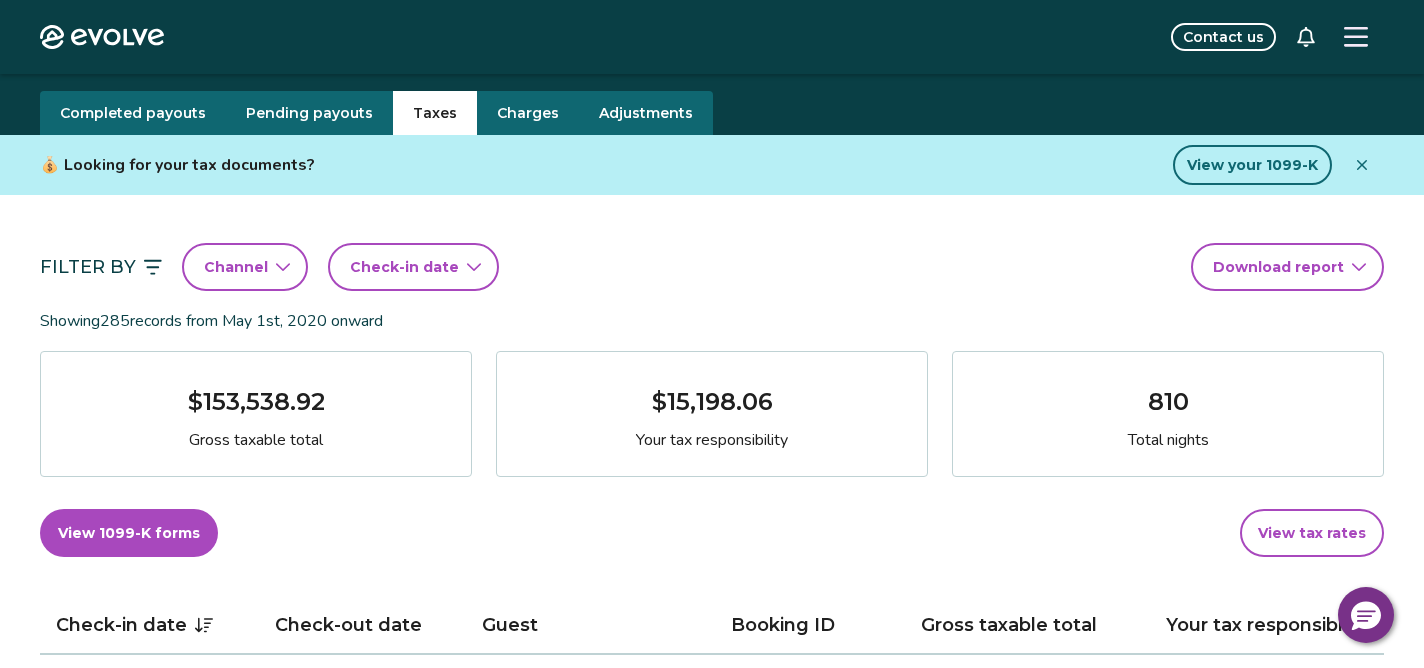 click 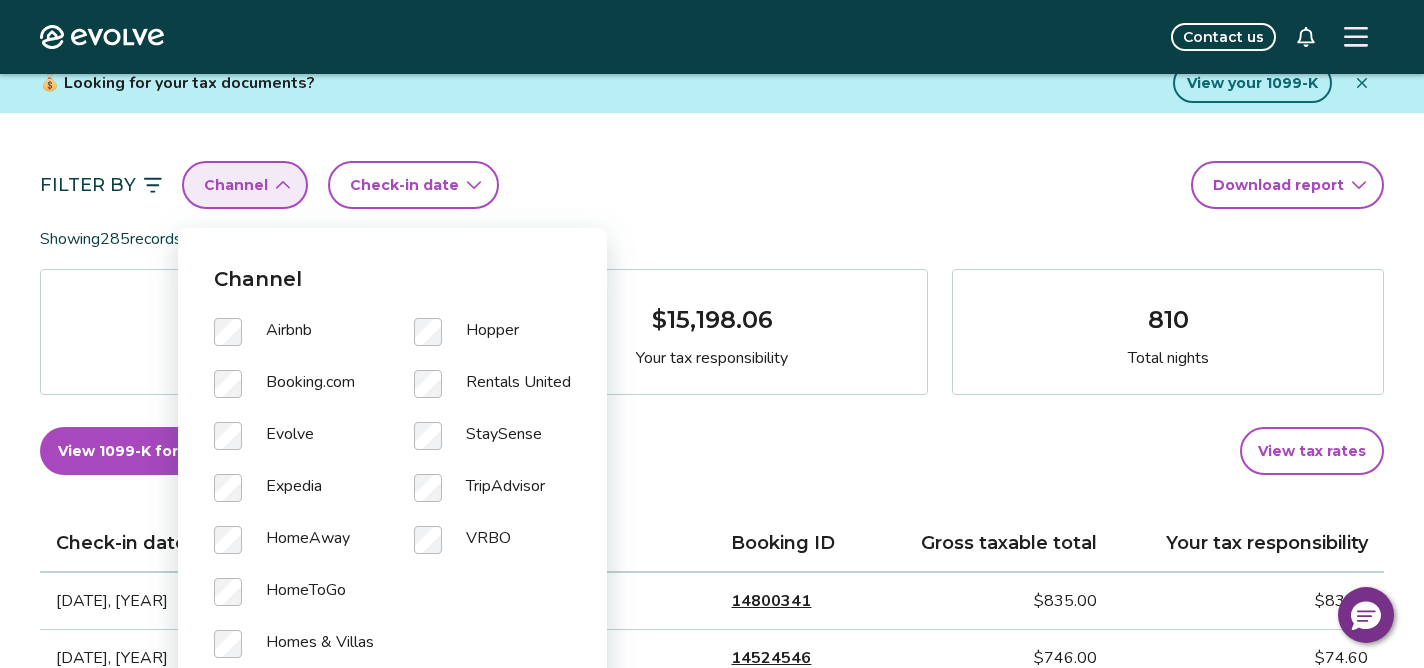 scroll, scrollTop: 132, scrollLeft: 0, axis: vertical 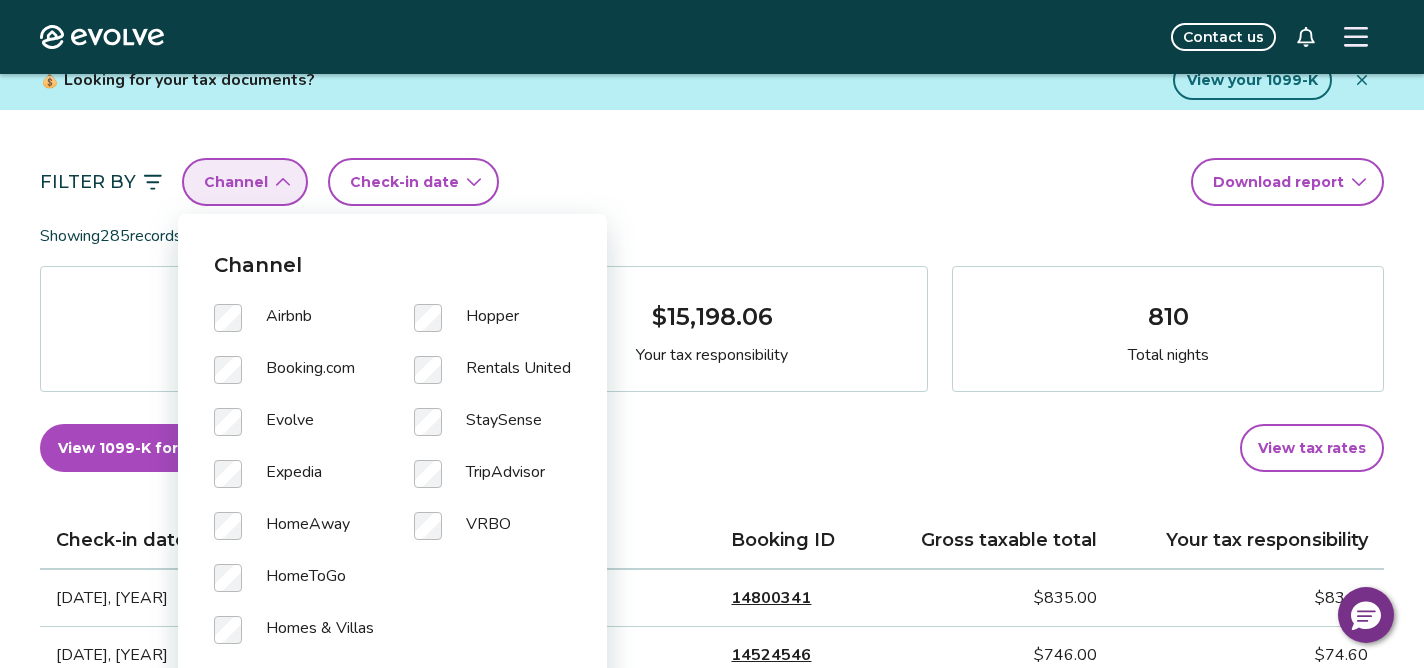 click on "Filter By  Channel Check-in date Download   report" at bounding box center [712, 182] 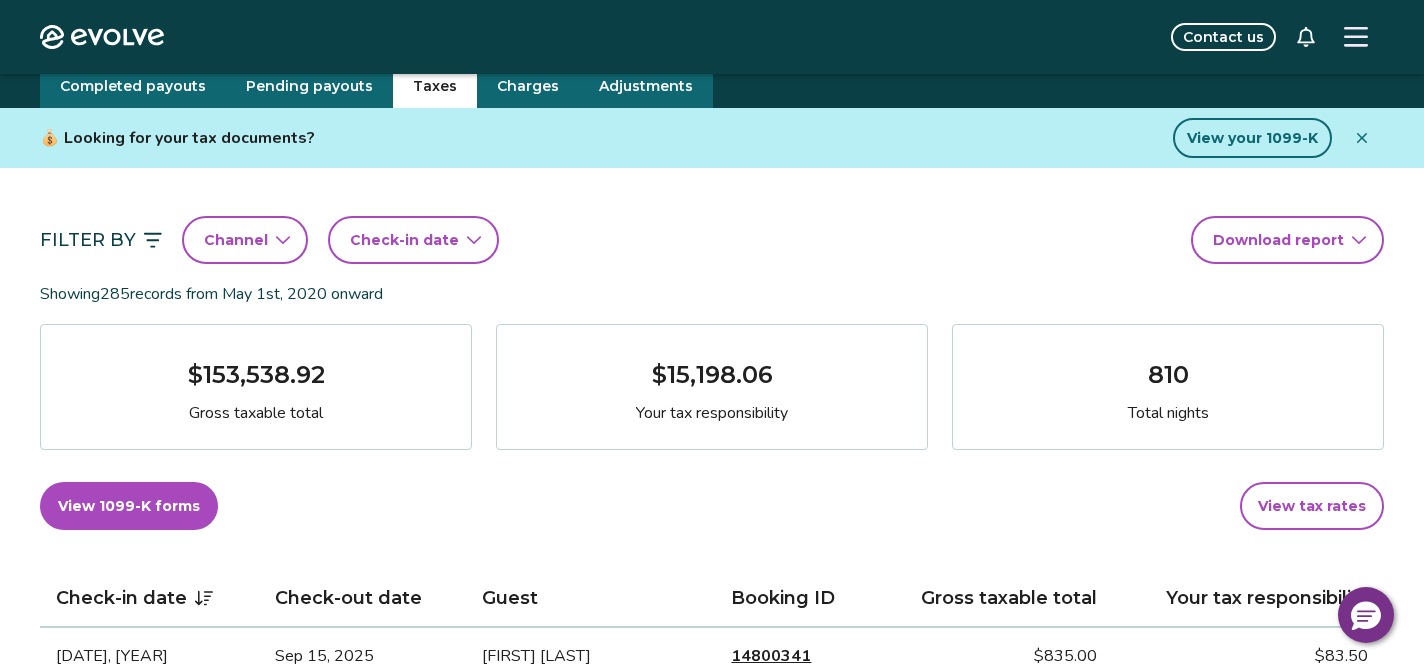 scroll, scrollTop: 47, scrollLeft: 0, axis: vertical 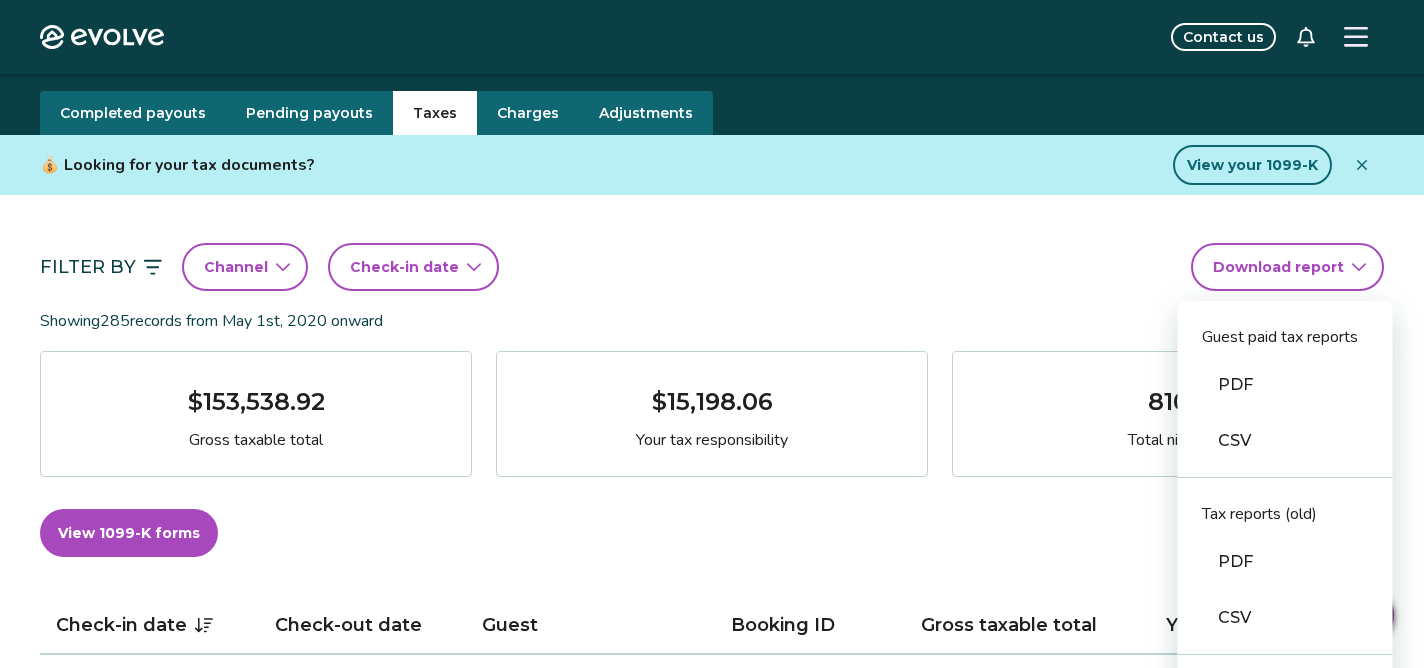 click on "Evolve Contact us Reports Completed payouts Pending payouts Taxes Charges Adjustments 💰 Looking for your tax documents? View your 1099-K Filter By Channel Check-in date Download report Guest paid tax reports PDF CSV Tax reports (old) PDF CSV Financial reporting guide PDF Showing 285 records from [DATE], [YEAR] onward $[AMOUNT] Gross taxable total $[AMOUNT] Your tax responsibility 810 Total nights View 1099-K forms View tax rates Check-in date Check-out date Guest Booking ID Gross taxable total Your tax responsibility [DATE], [YEAR] [DATE], [YEAR] [FIRST] [LAST] [BOOKING_ID] $[AMOUNT] $[AMOUNT] [DATE], [YEAR] [DATE], [YEAR] [FIRST] [LAST] [BOOKING_ID] $[AMOUNT] $[AMOUNT]" at bounding box center [712, 1515] 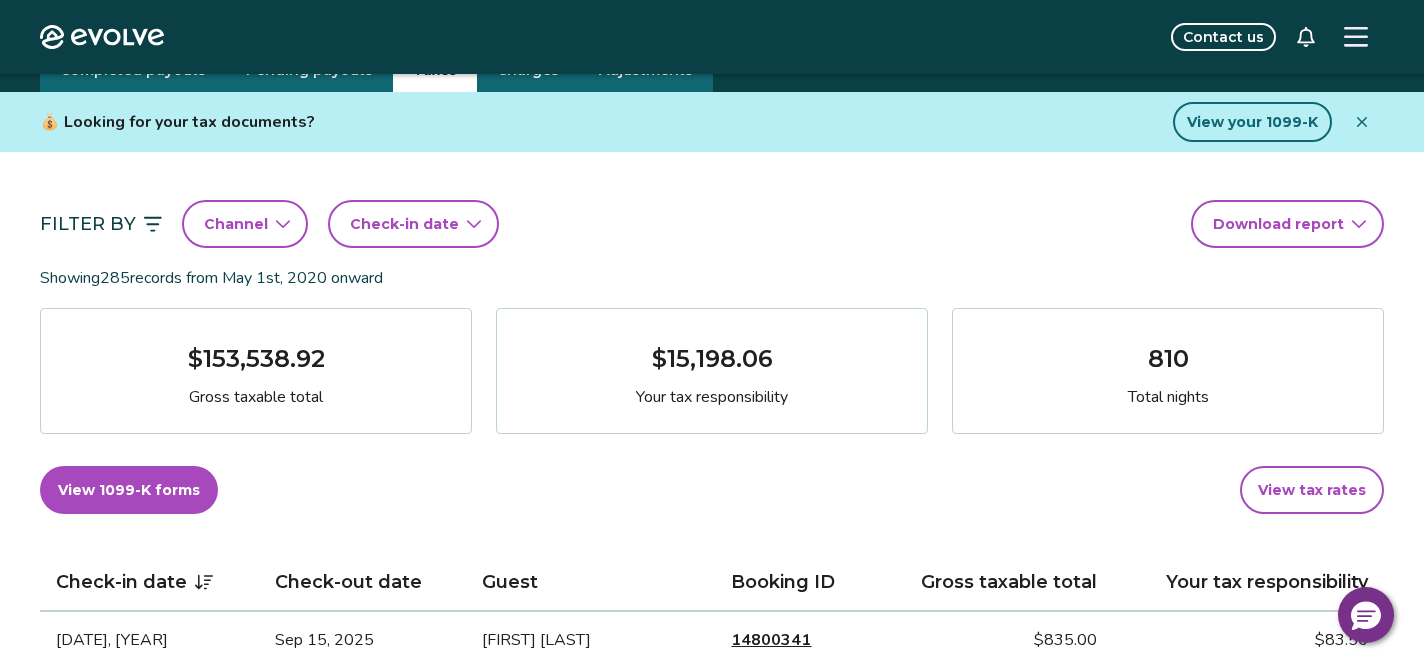 scroll, scrollTop: 91, scrollLeft: 0, axis: vertical 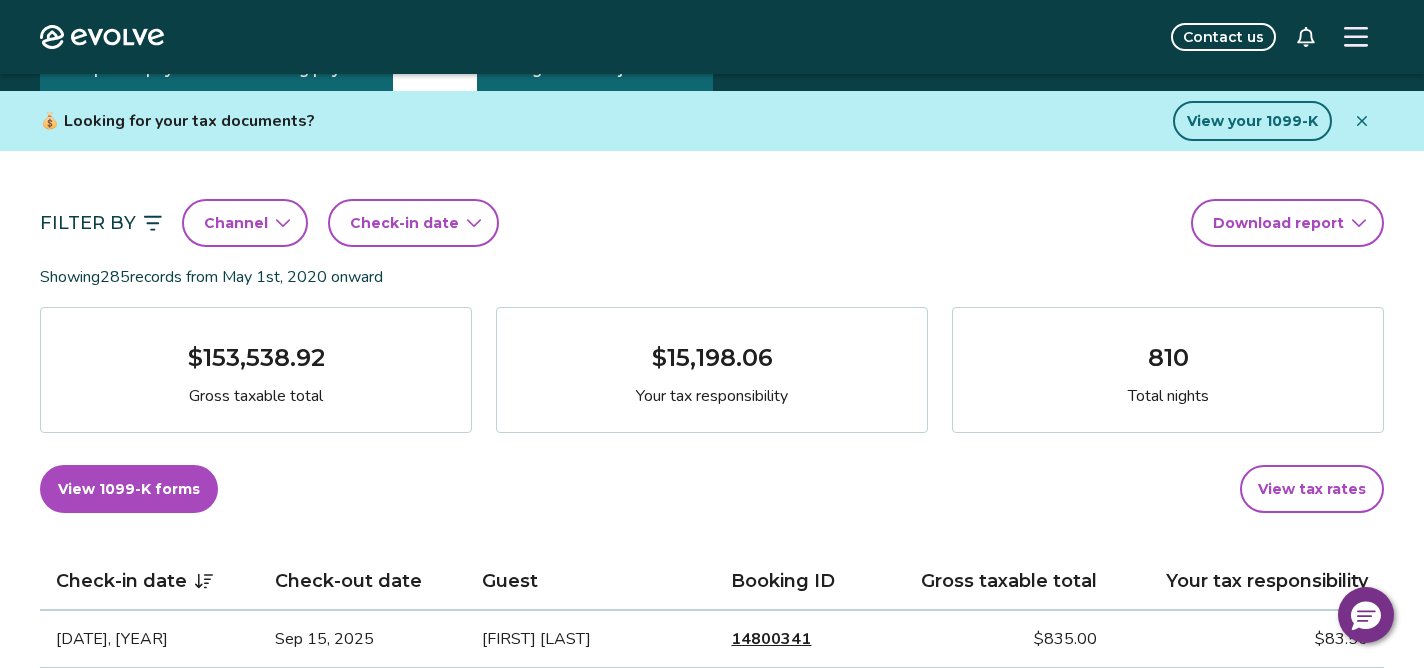 click on "Check-in date" at bounding box center (413, 223) 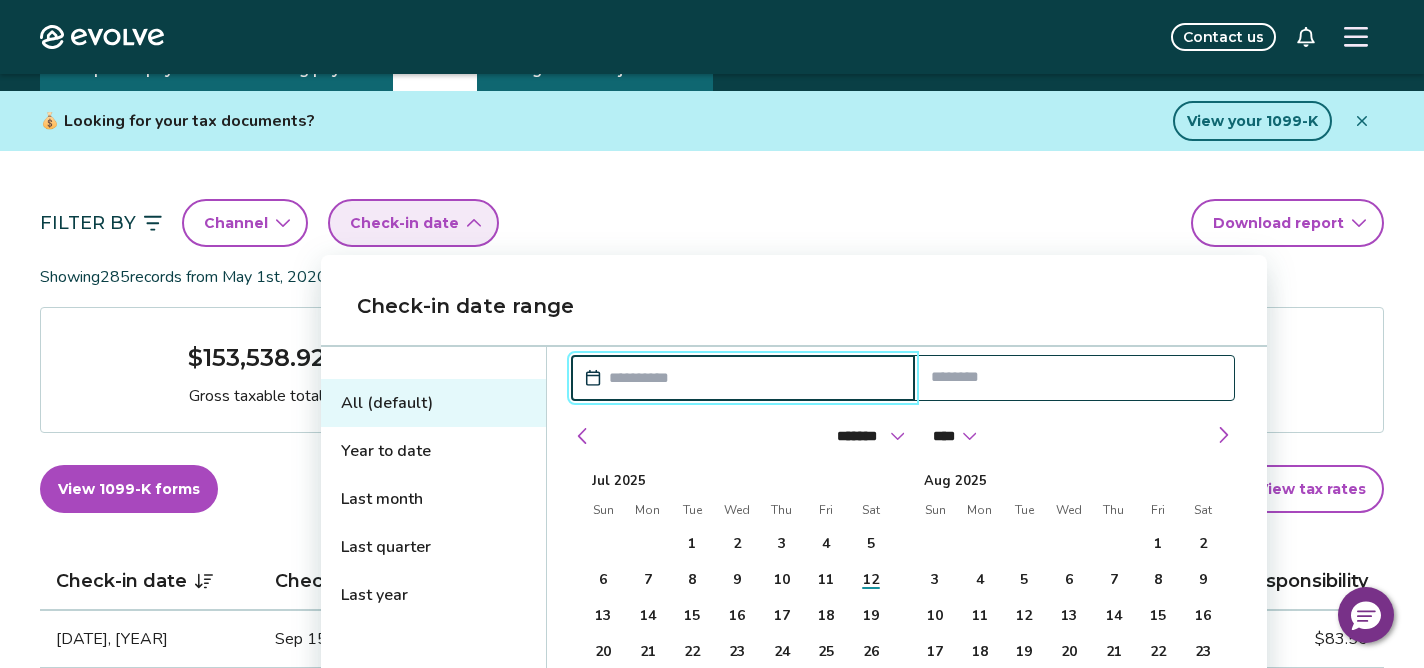 click at bounding box center [753, 378] 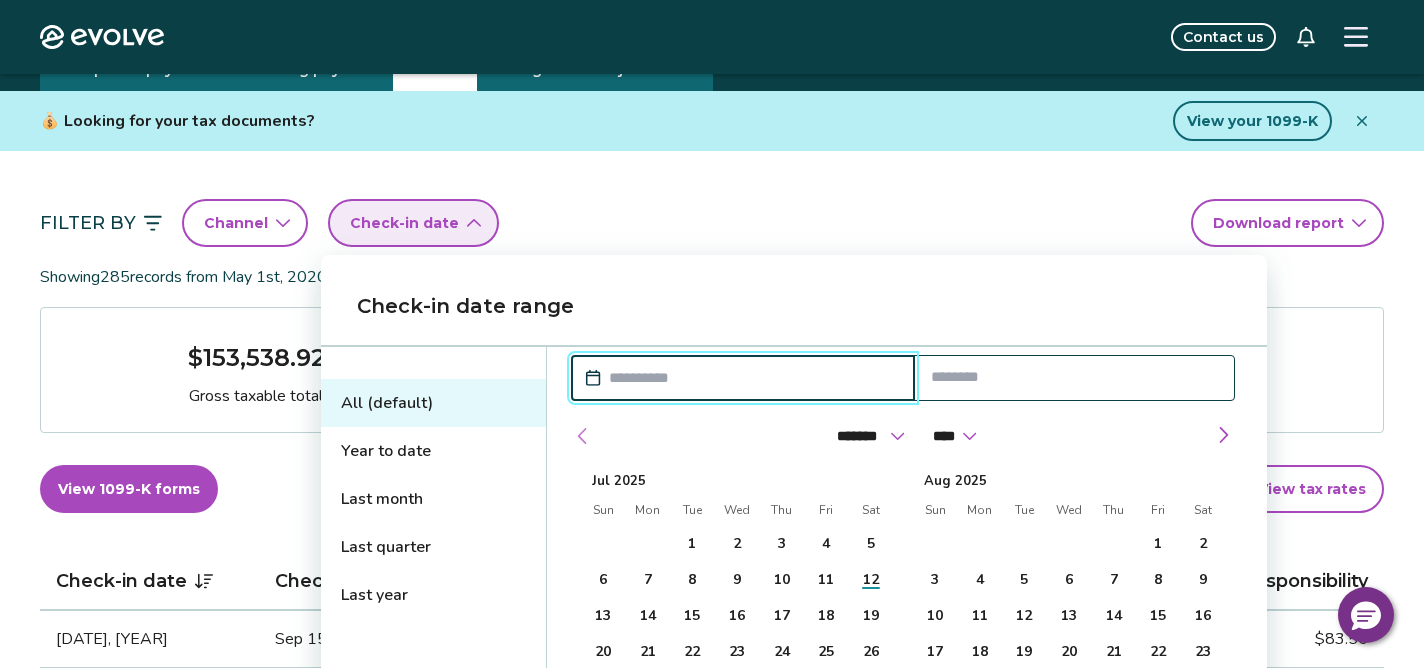 click at bounding box center [583, 436] 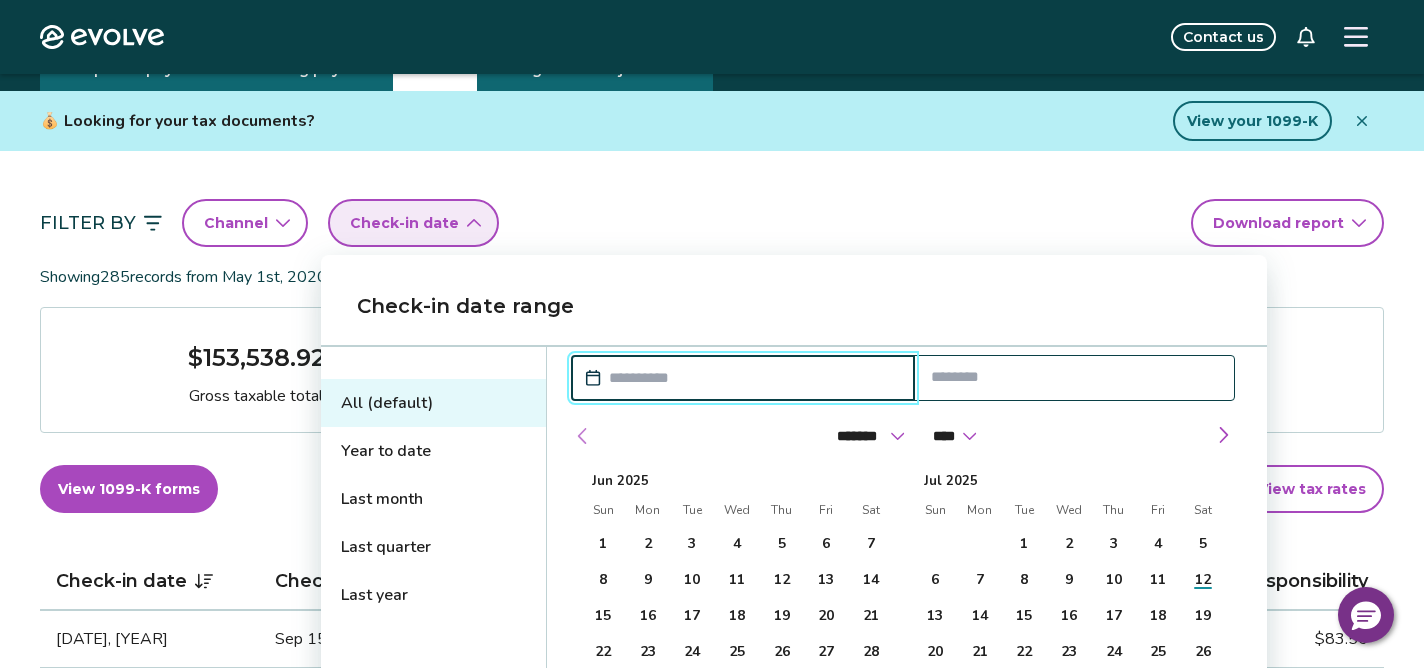 click at bounding box center [583, 436] 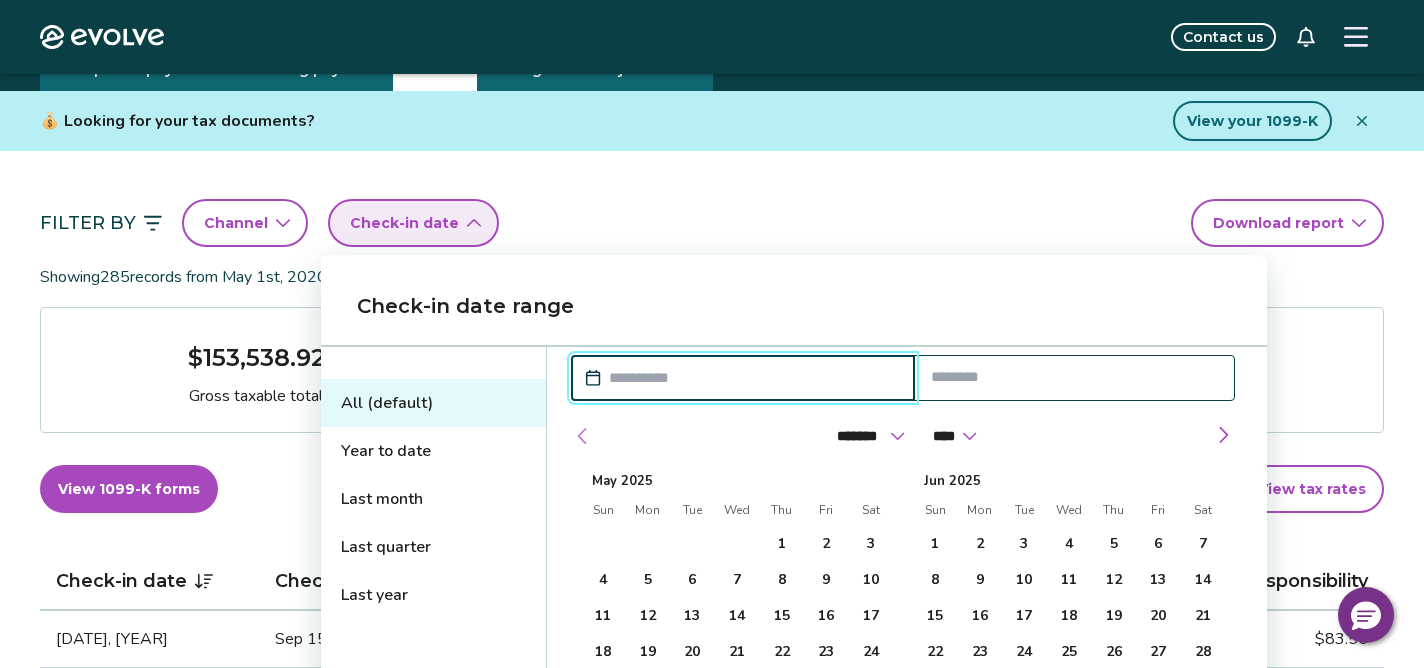 click at bounding box center [583, 436] 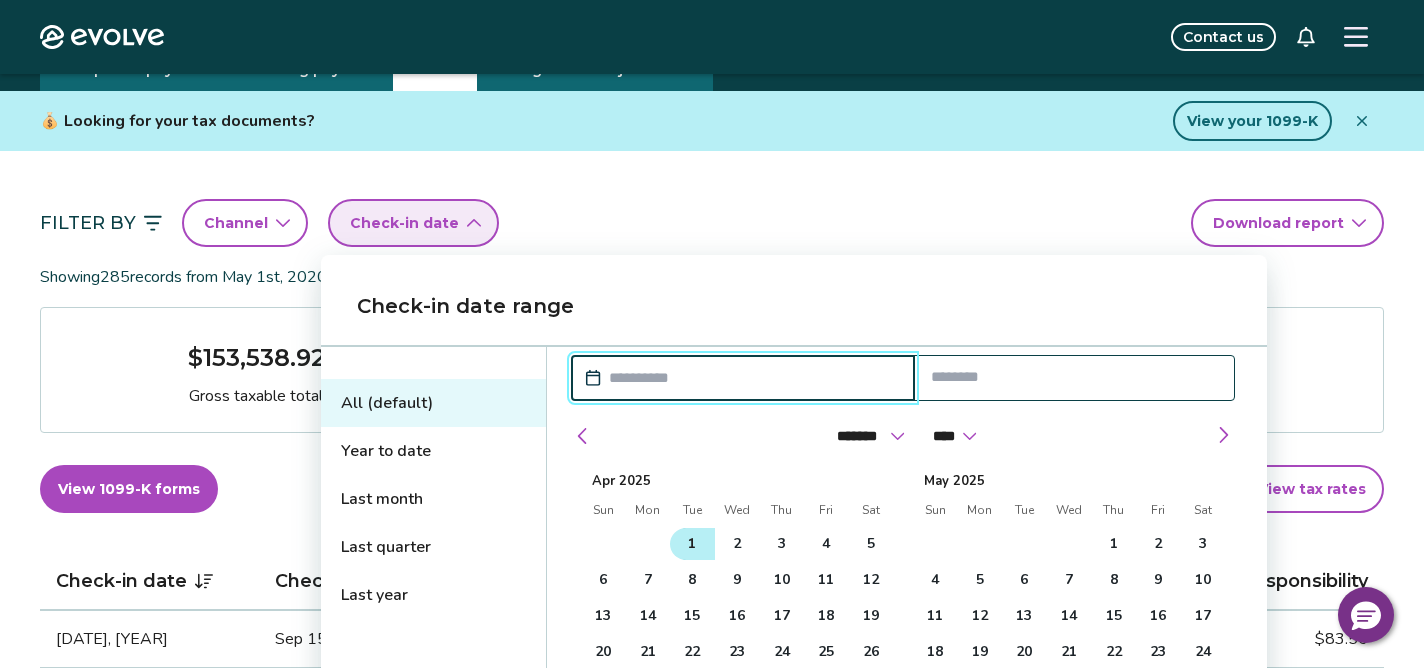 click on "1" at bounding box center (692, 544) 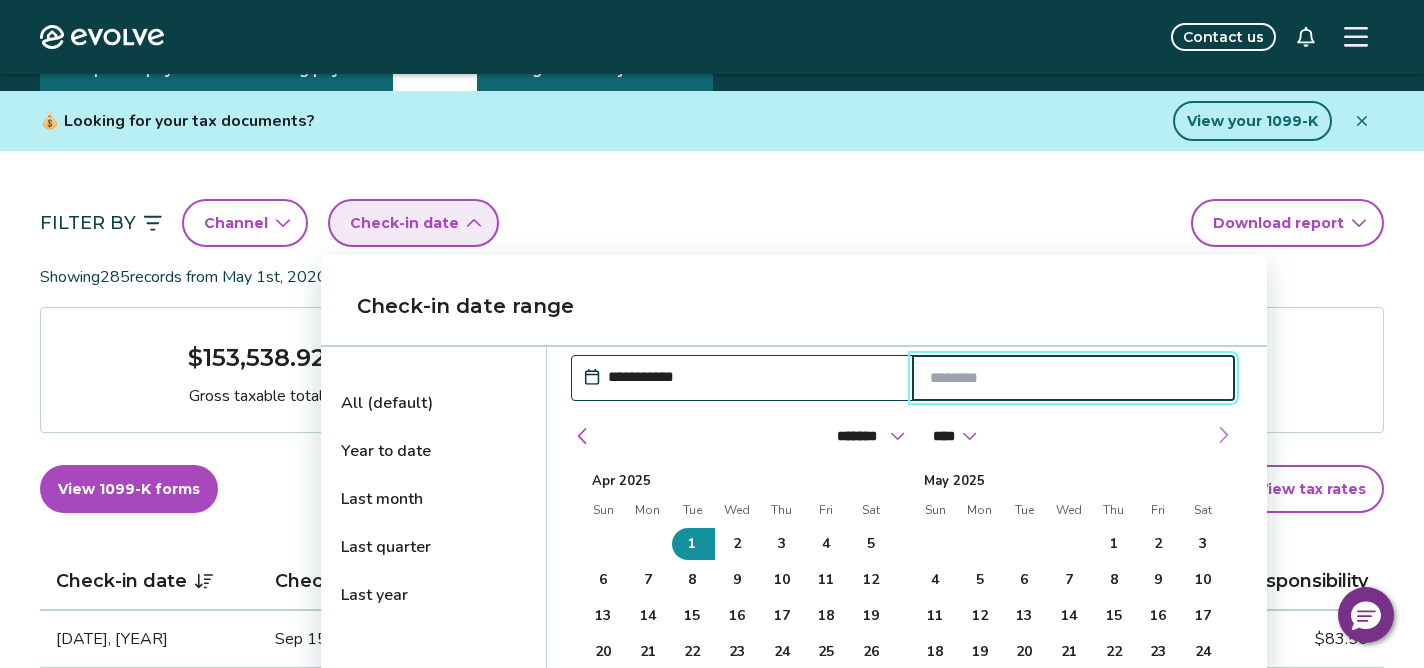 click at bounding box center (1223, 435) 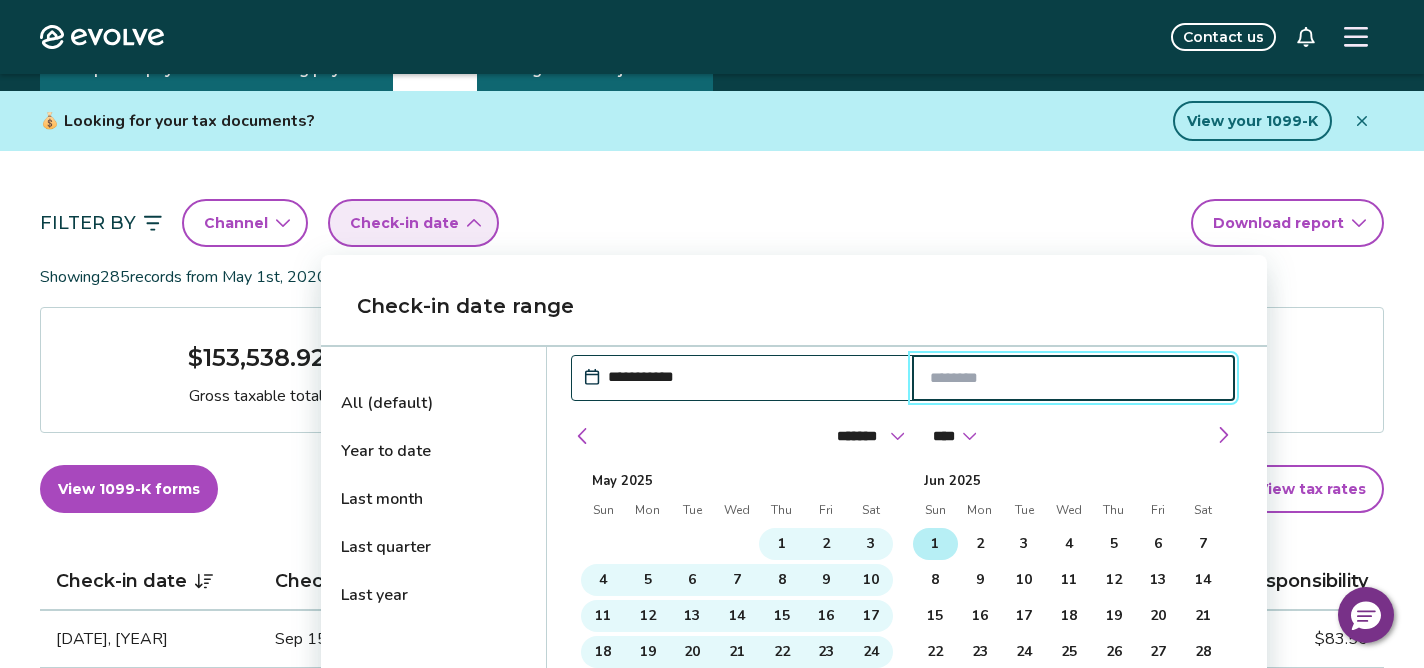 click on "1" at bounding box center [935, 544] 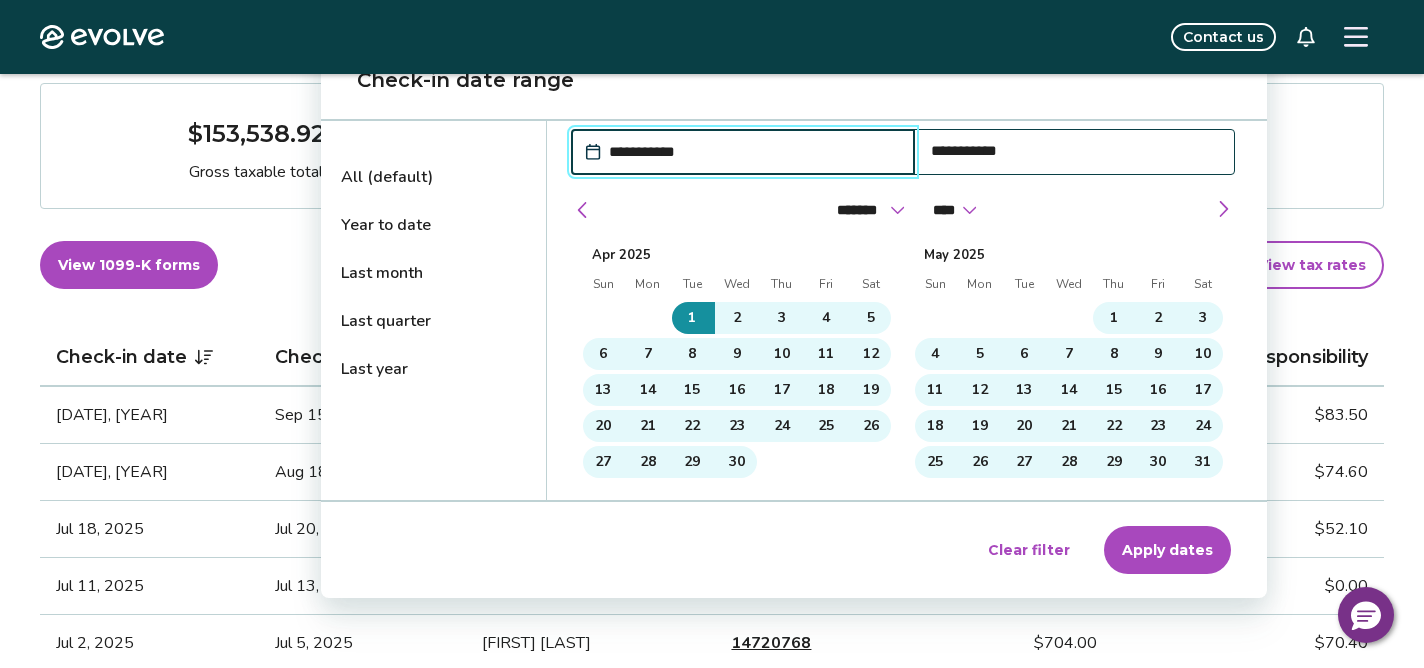 scroll, scrollTop: 318, scrollLeft: 0, axis: vertical 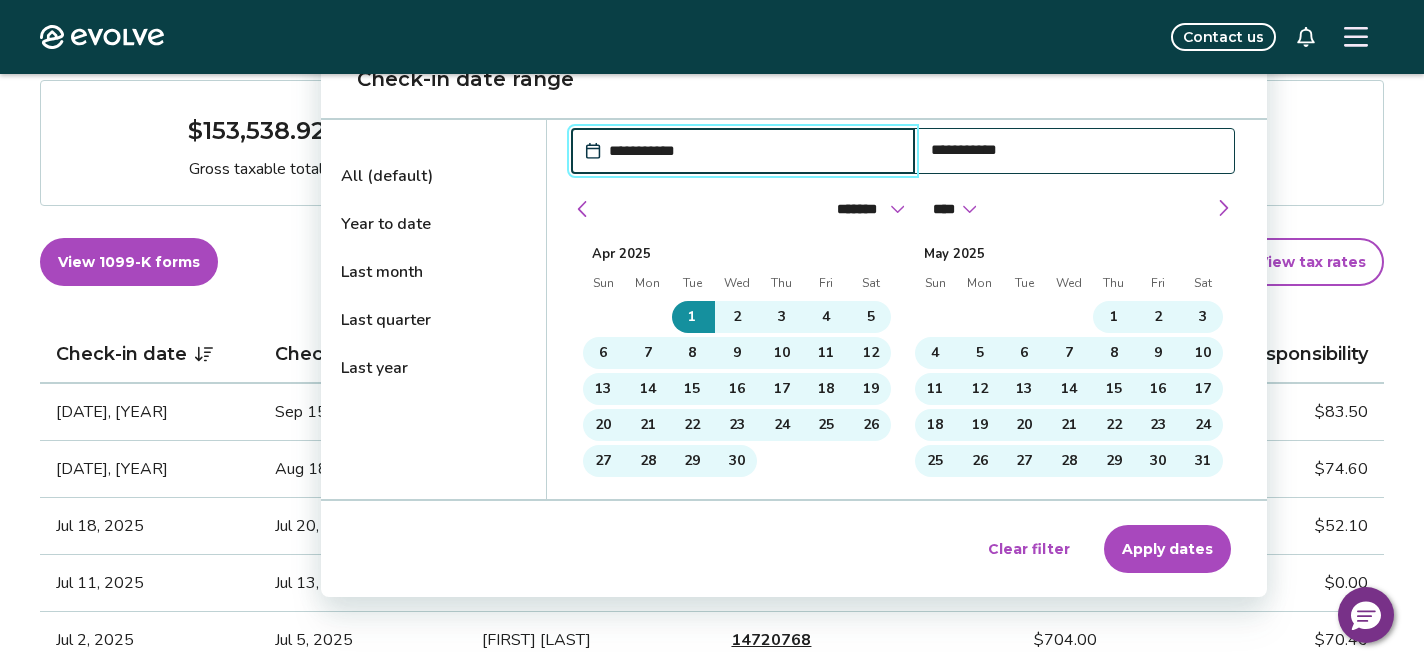 click on "Apply dates" at bounding box center (1167, 549) 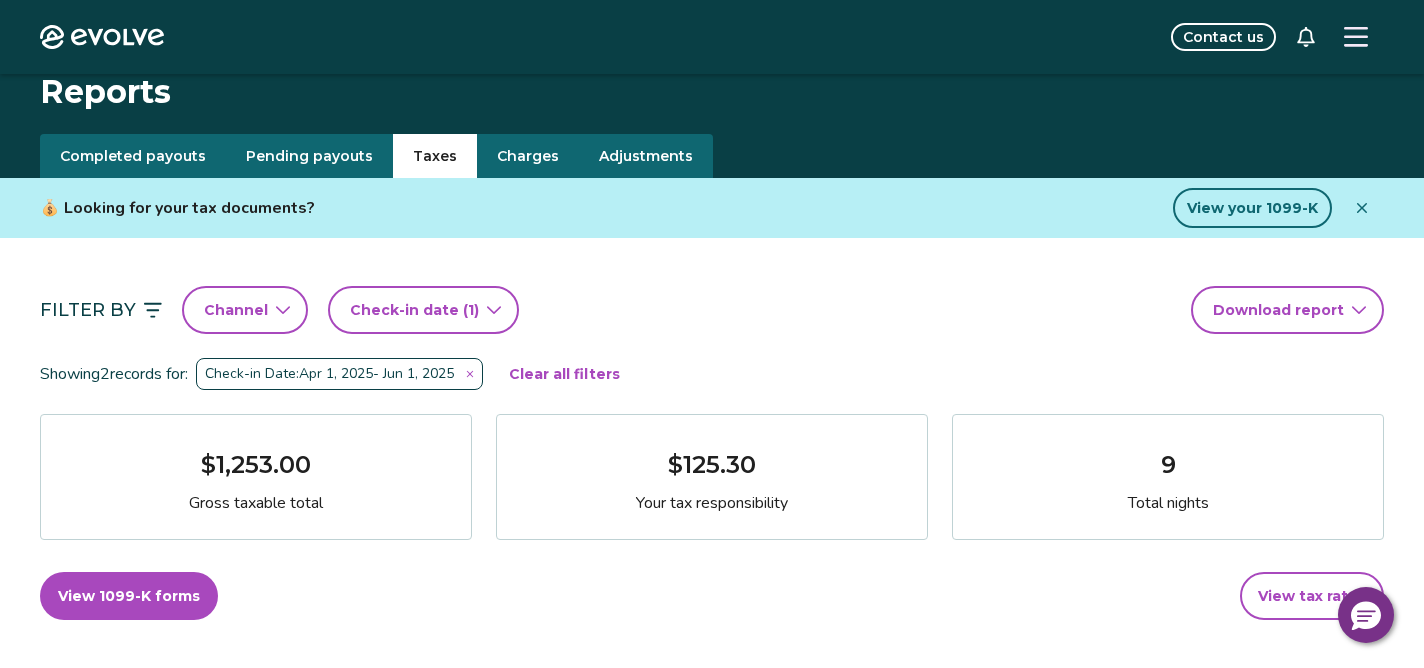 scroll, scrollTop: 0, scrollLeft: 0, axis: both 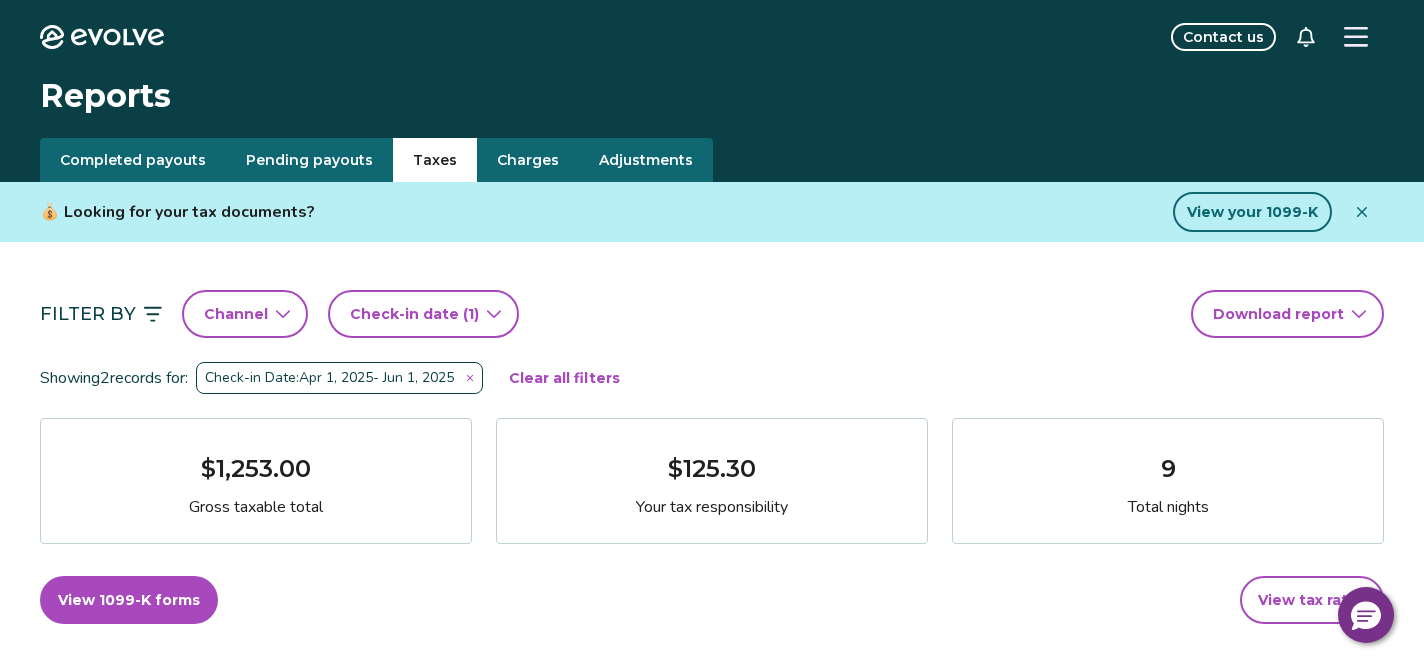 click on "Evolve Contact us Reports Completed payouts Pending payouts Taxes Charges Adjustments 💰 Looking for your tax documents? View your 1099-K Filter By Channel Check-in date (1) Download report Showing 2 records for: Check-in Date: [DATE] - [DATE] Clear all filters $[AMOUNT] Gross taxable total $[AMOUNT] Your tax responsibility 9 Total nights View 1099-K forms View tax rates Check-in date Check-out date Guest Booking ID Gross taxable total Your tax responsibility [DATE], [YEAR] [DATE], [YEAR] [FIRST] [LAST] [BOOKING_ID] $[AMOUNT] $[AMOUNT] [DATE], [YEAR] [DATE], [YEAR] [FIRST] [LAST] [BOOKING_ID] $[AMOUNT] $[AMOUNT] Tax FAQs How is my gross taxable total calculated? How is my tax responsibility calculated, and why does it sometimes show $0.00? What is taxed damage protection and why is it included in my gross taxable total? Why are advertised rates and fees higher than base rates and fees? I received a 1099-K. Why does my 1099-K total differ from my payout total? Tax resources Download Financial Guide PDF |" at bounding box center [712, 1023] 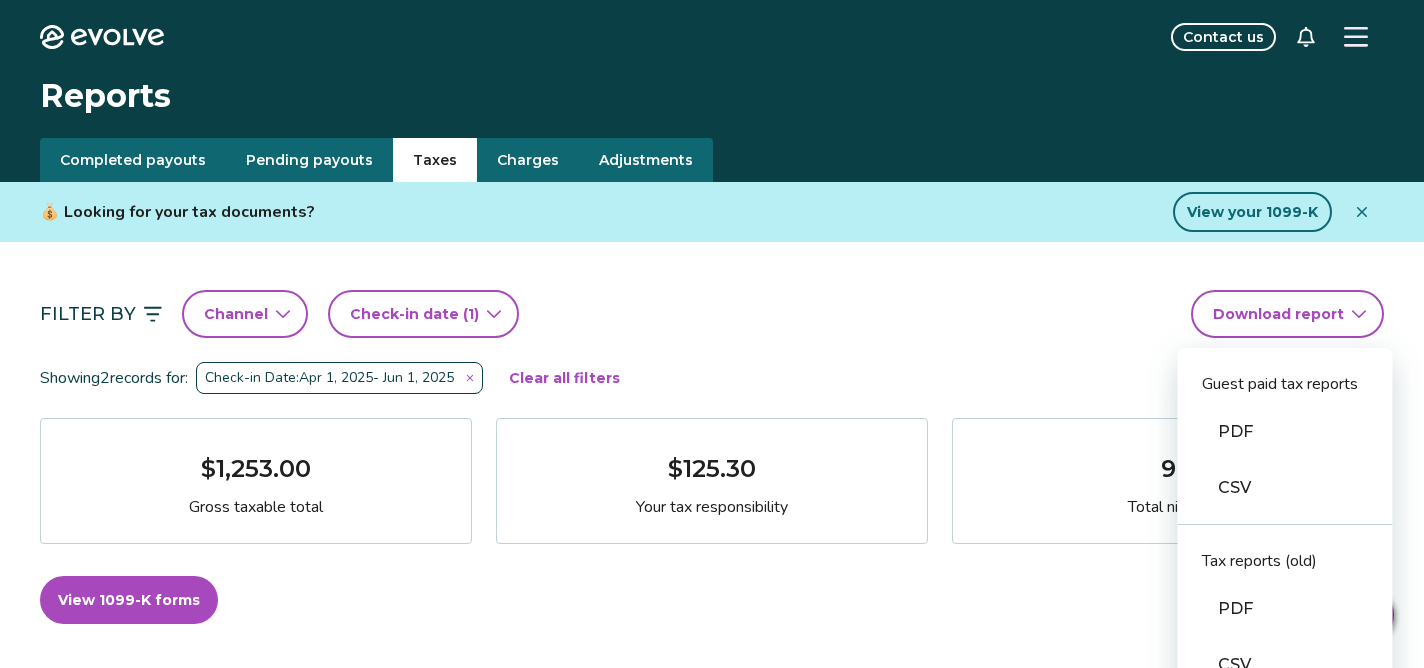 click on "PDF" at bounding box center (1285, 432) 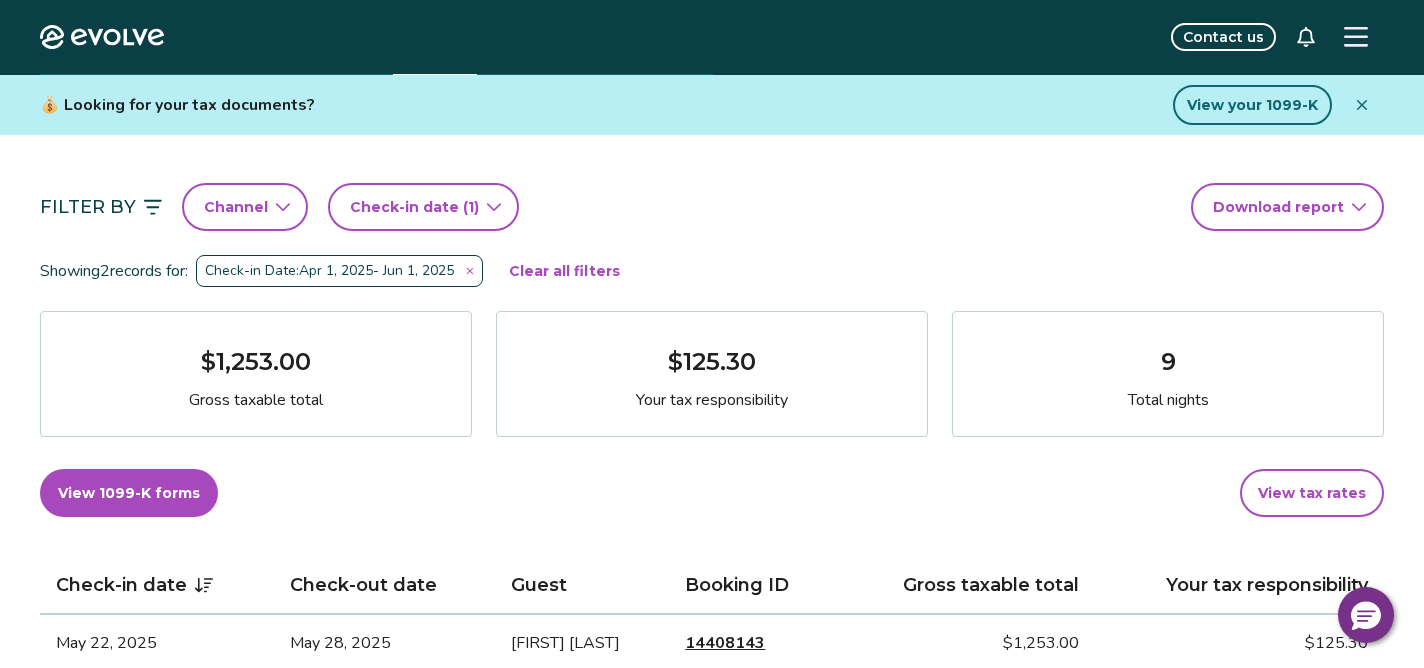 scroll, scrollTop: 0, scrollLeft: 0, axis: both 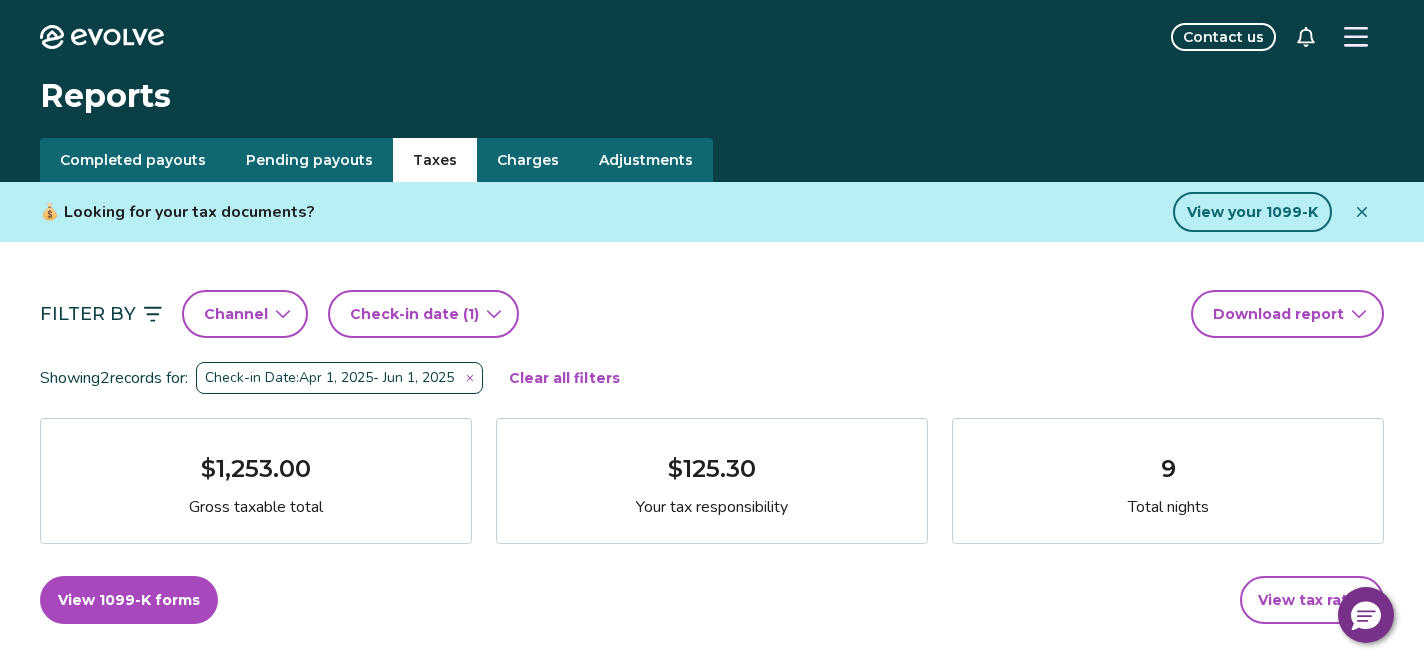 click 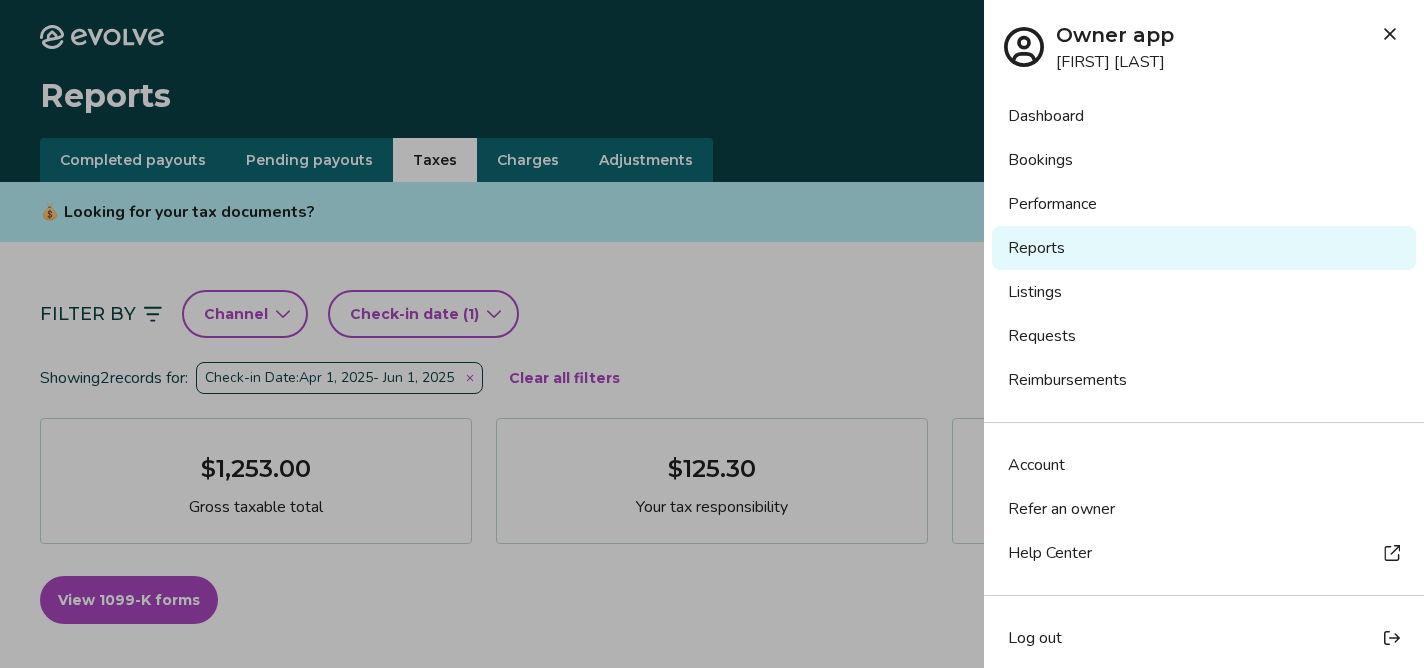 click on "Log out" at bounding box center [1035, 638] 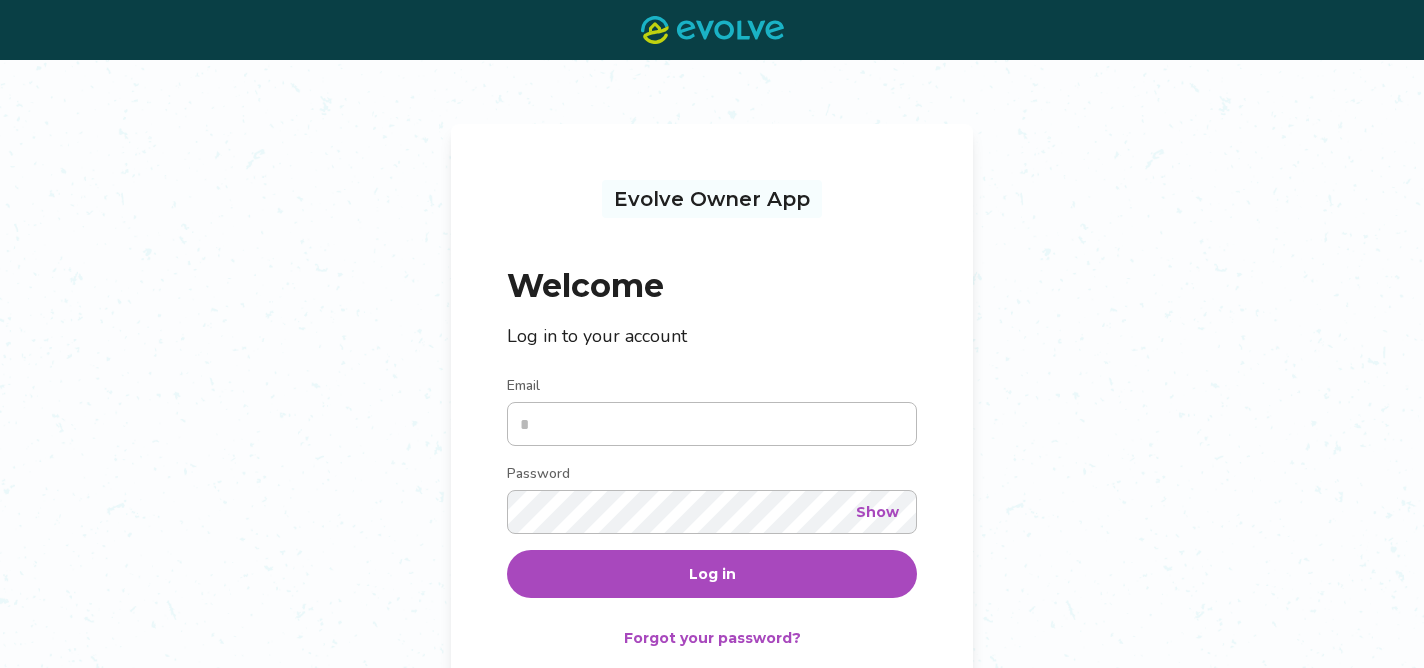 scroll, scrollTop: 0, scrollLeft: 0, axis: both 